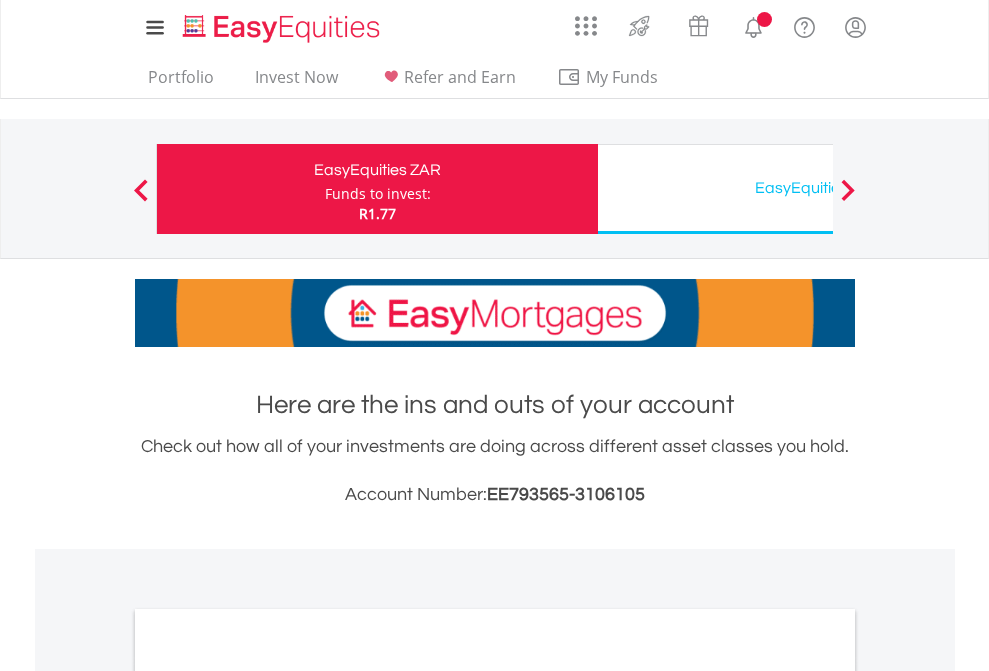 scroll, scrollTop: 0, scrollLeft: 0, axis: both 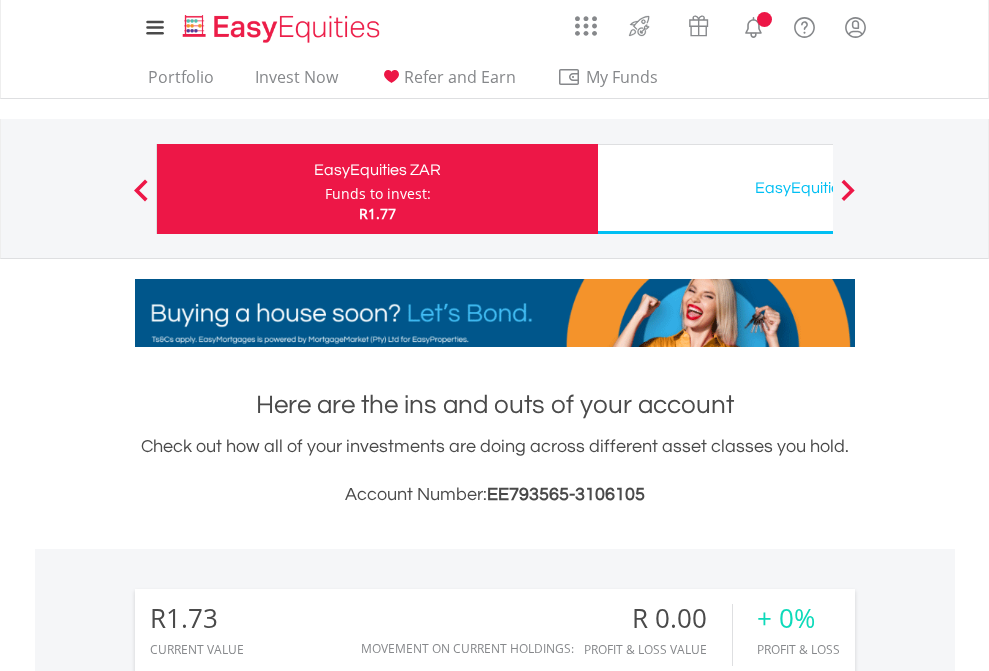 click on "Funds to invest:" at bounding box center [378, 194] 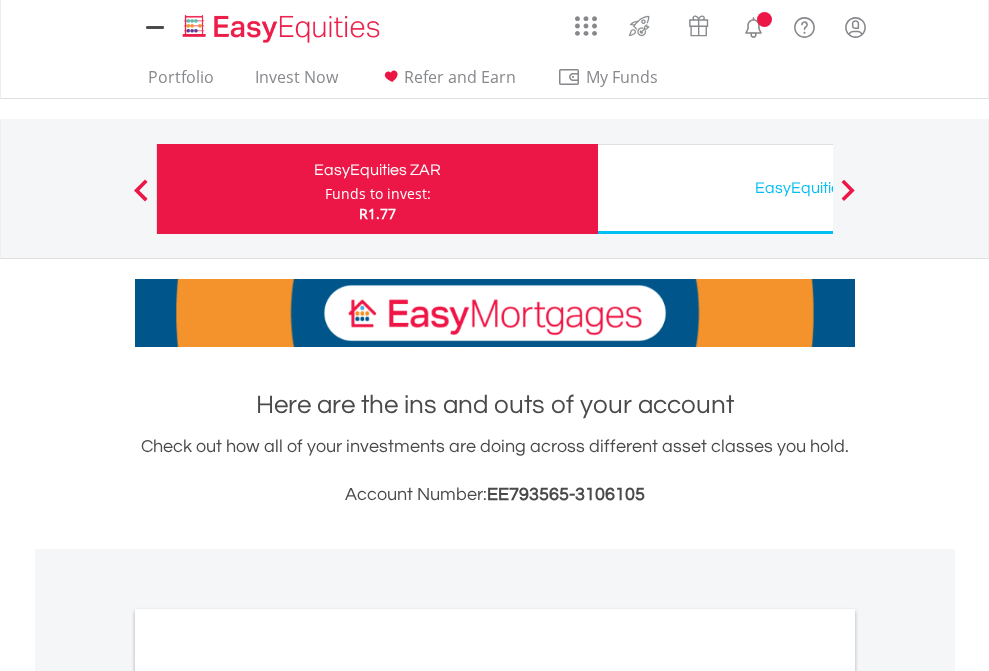 scroll, scrollTop: 0, scrollLeft: 0, axis: both 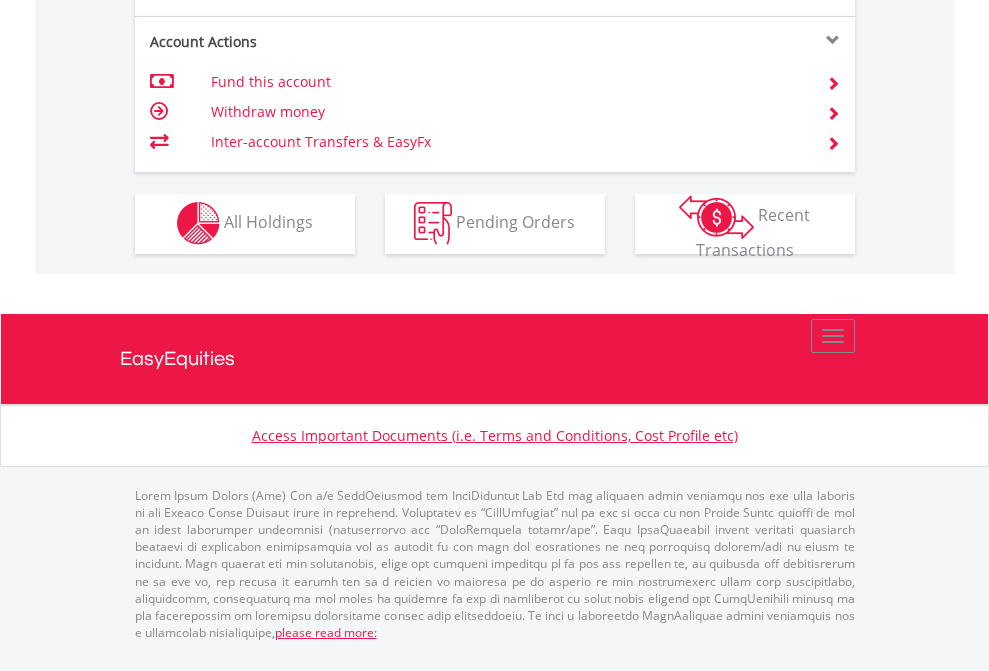 click on "Investment types" at bounding box center [706, -353] 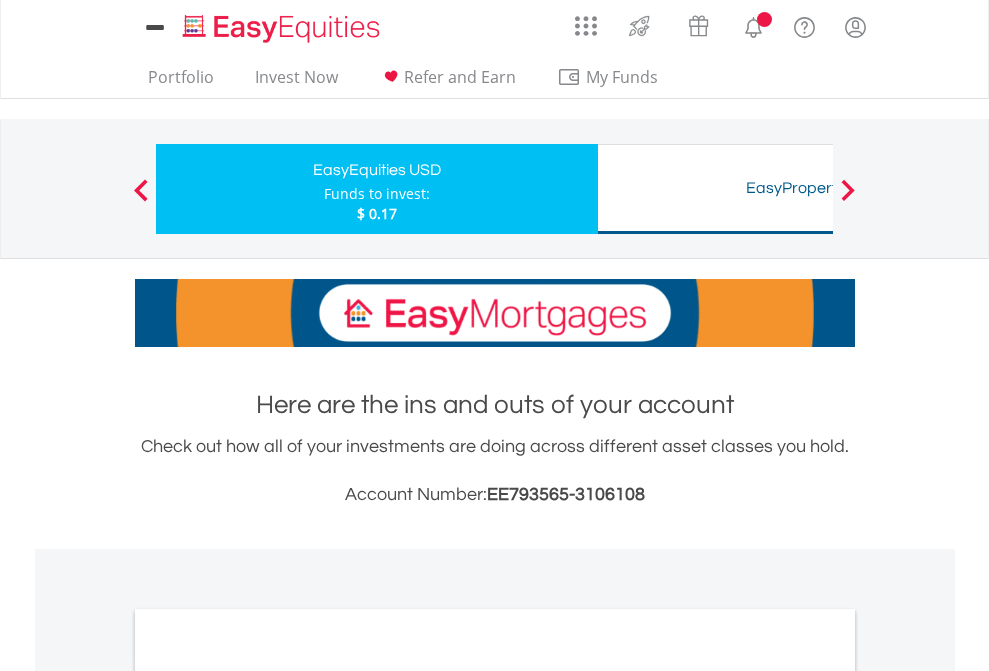 scroll, scrollTop: 0, scrollLeft: 0, axis: both 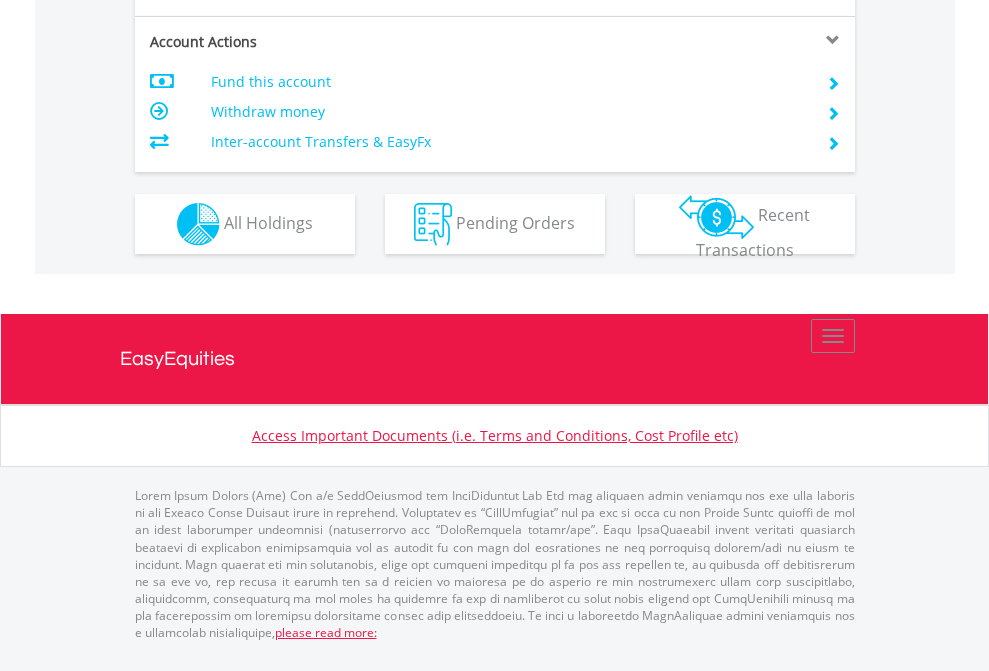 click on "Investment types" at bounding box center (706, -337) 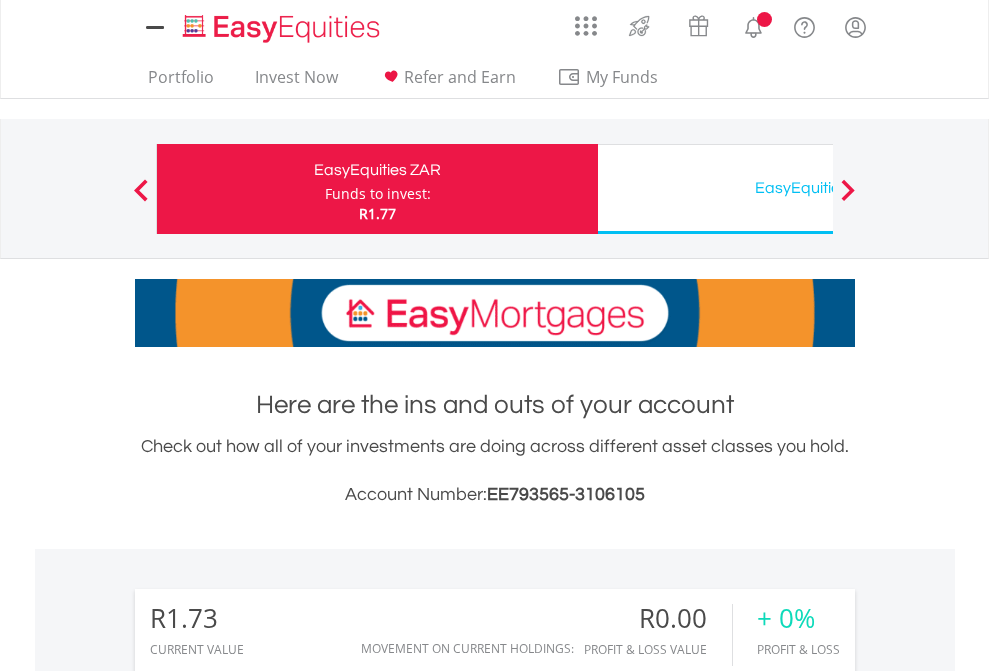 scroll, scrollTop: 1202, scrollLeft: 0, axis: vertical 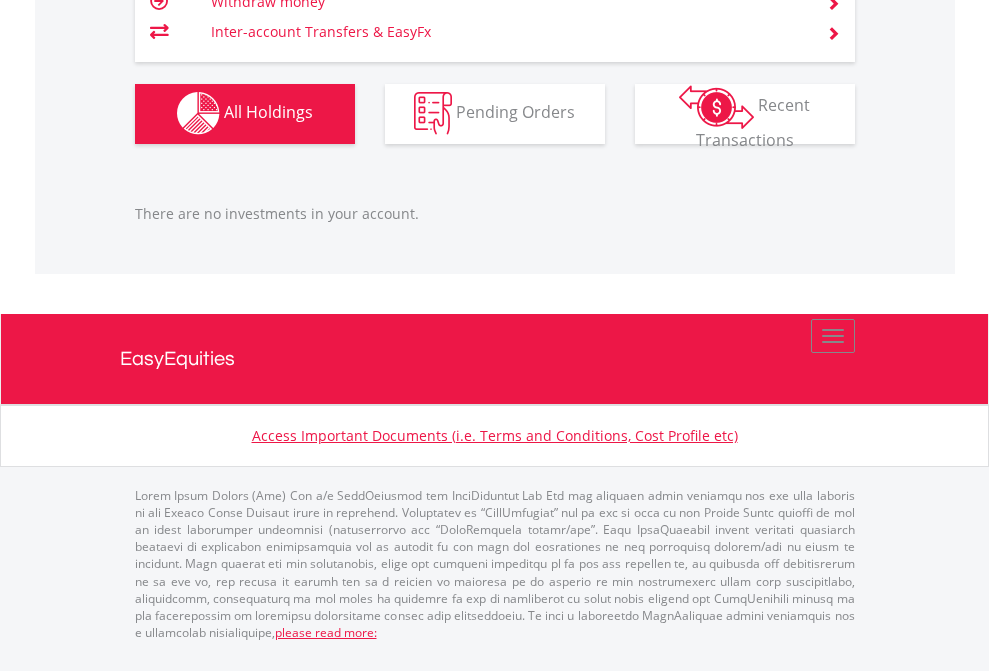 click on "EasyEquities USD" at bounding box center (818, -1142) 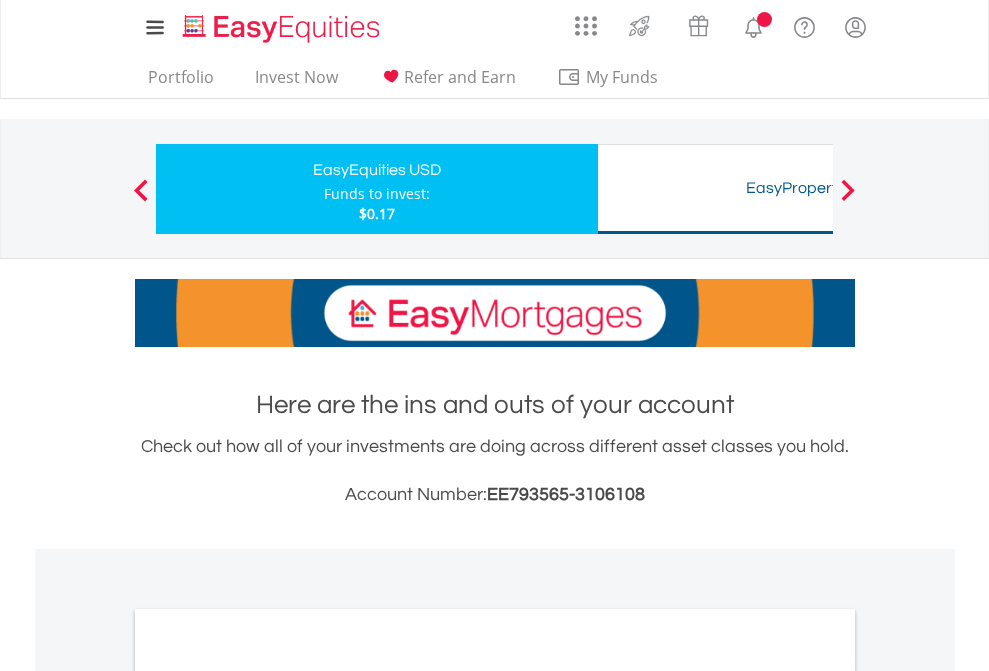 scroll, scrollTop: 1202, scrollLeft: 0, axis: vertical 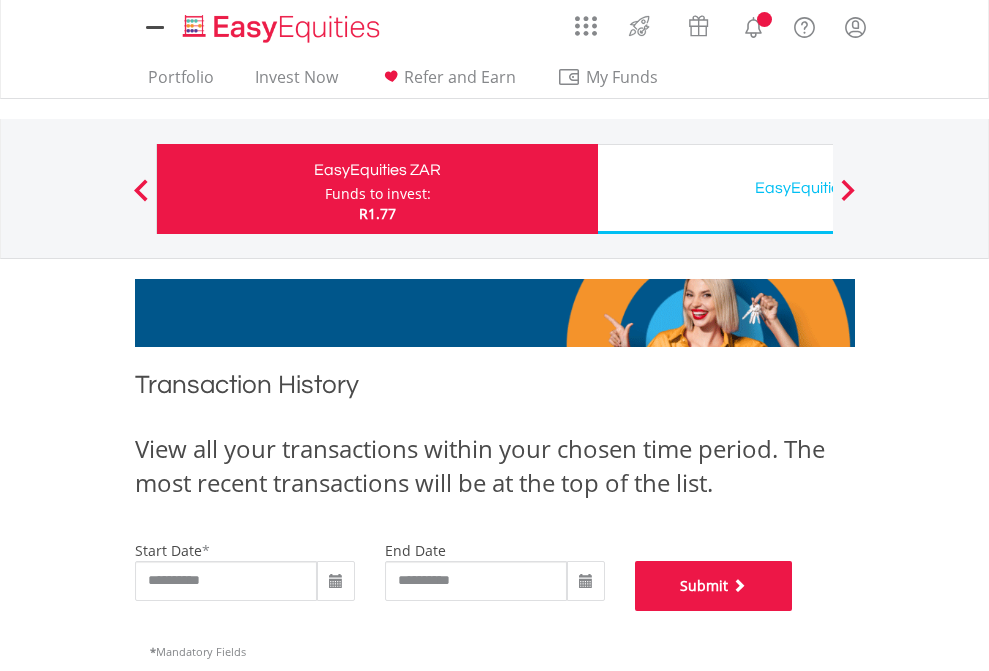 click on "Submit" at bounding box center (714, 586) 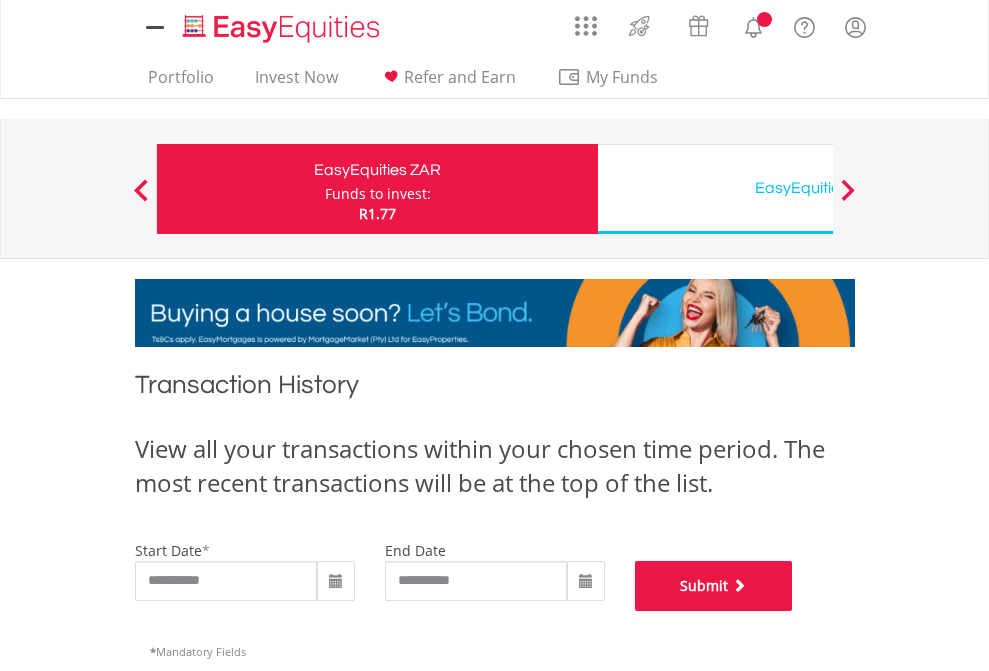 scroll, scrollTop: 811, scrollLeft: 0, axis: vertical 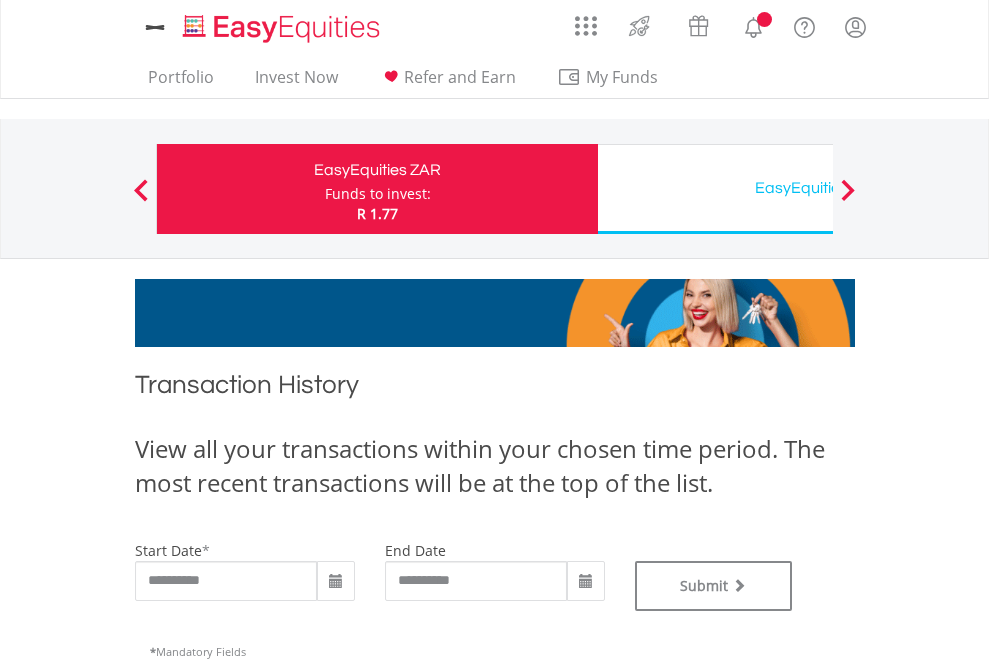 click on "EasyEquities USD" at bounding box center (818, 188) 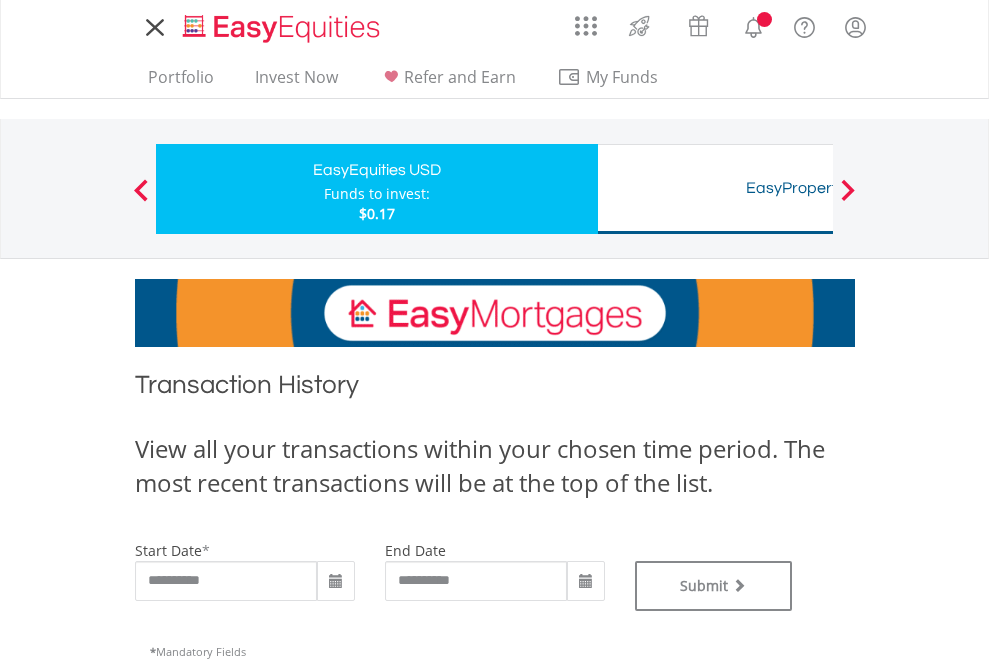 scroll, scrollTop: 0, scrollLeft: 0, axis: both 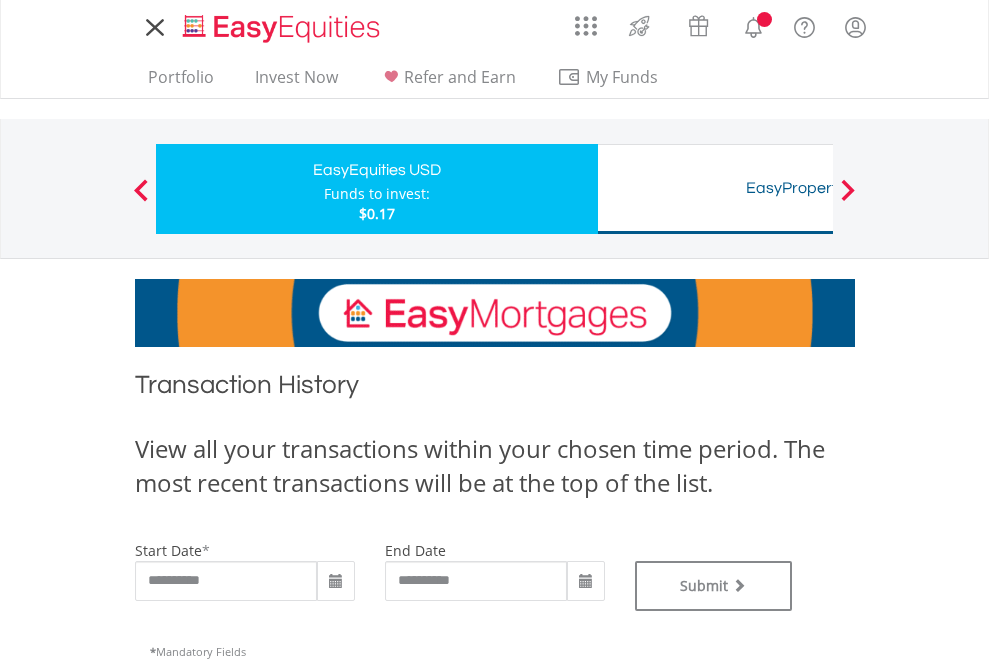 type on "**********" 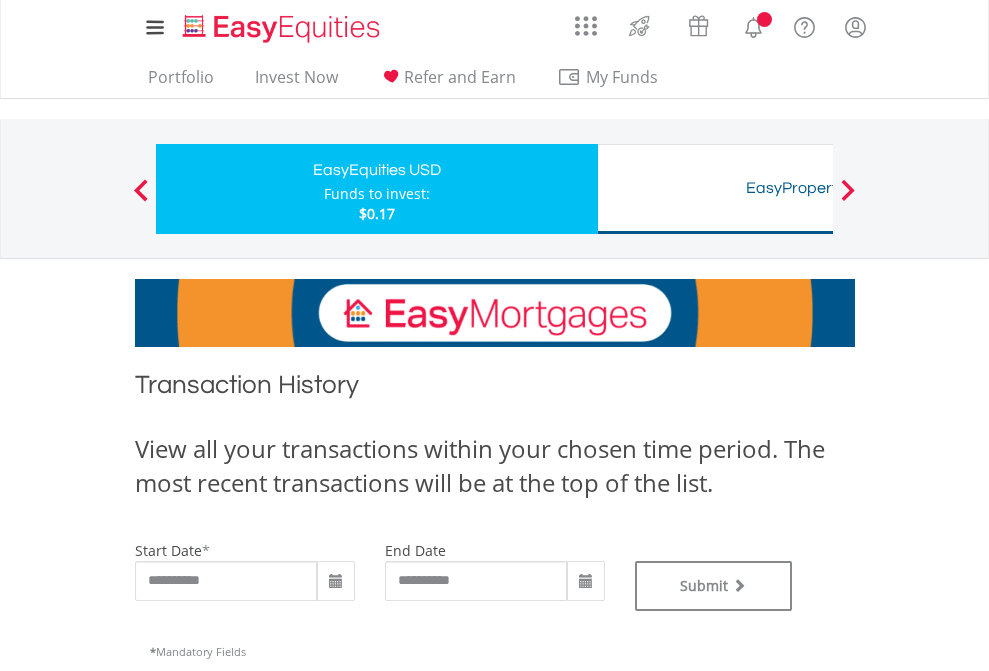type on "**********" 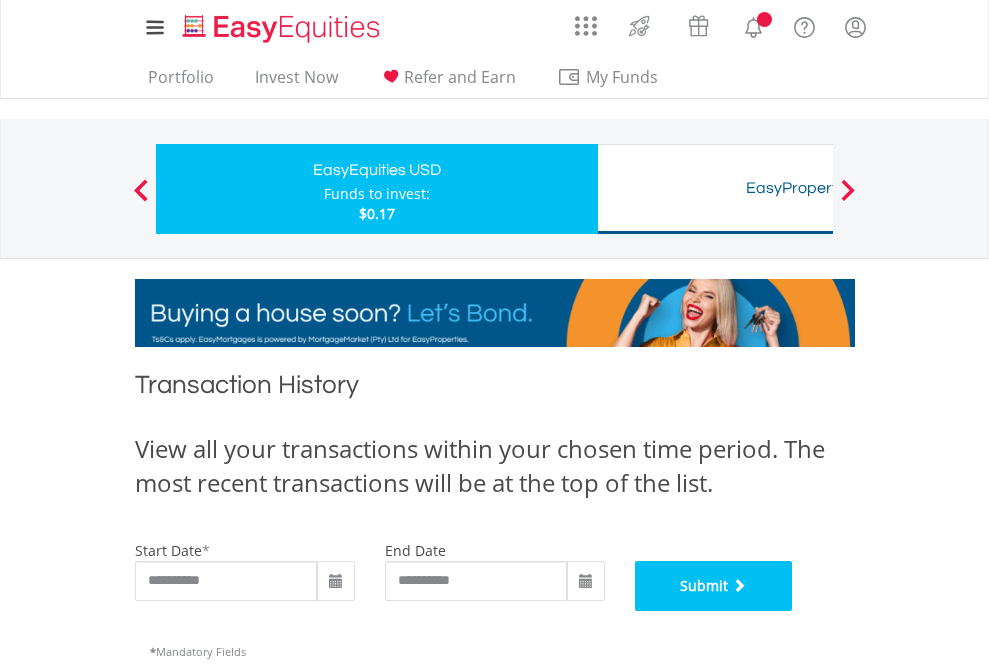 click on "Submit" at bounding box center [714, 586] 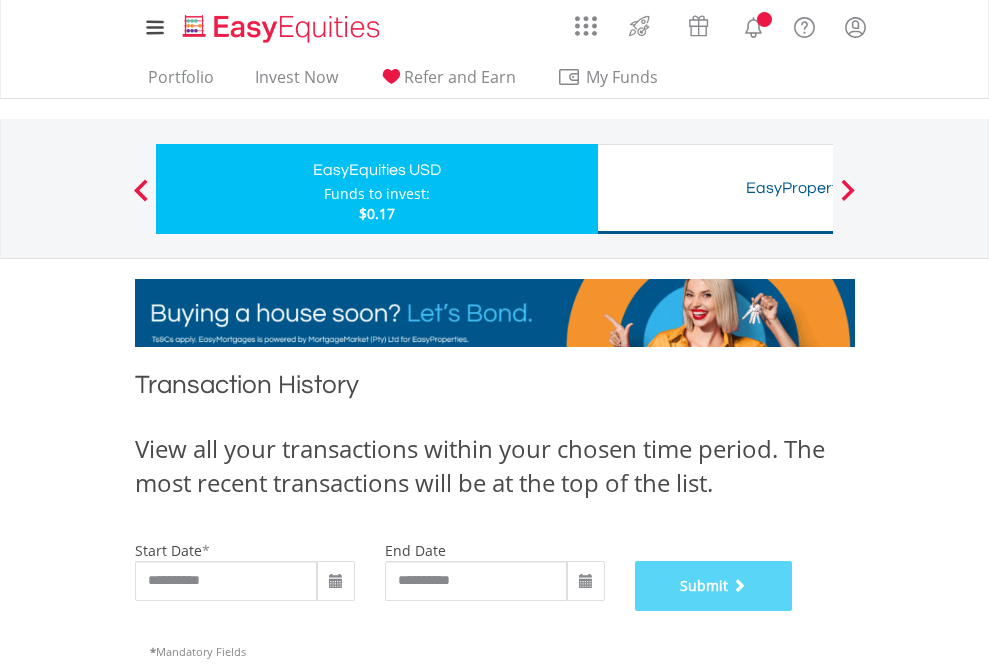 scroll, scrollTop: 811, scrollLeft: 0, axis: vertical 